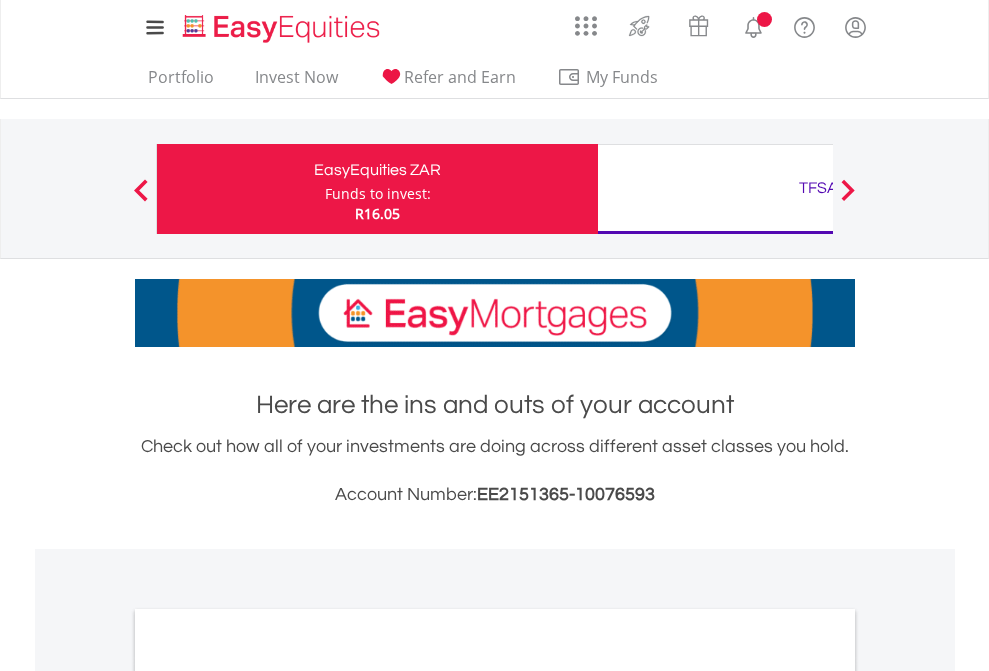 scroll, scrollTop: 0, scrollLeft: 0, axis: both 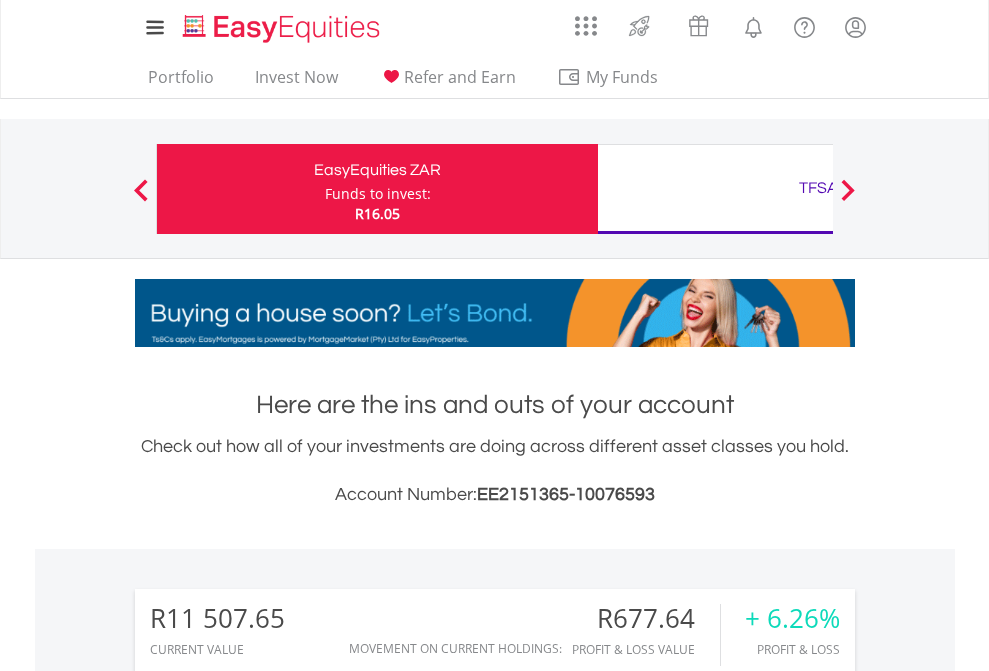 click on "Funds to invest:" at bounding box center (378, 194) 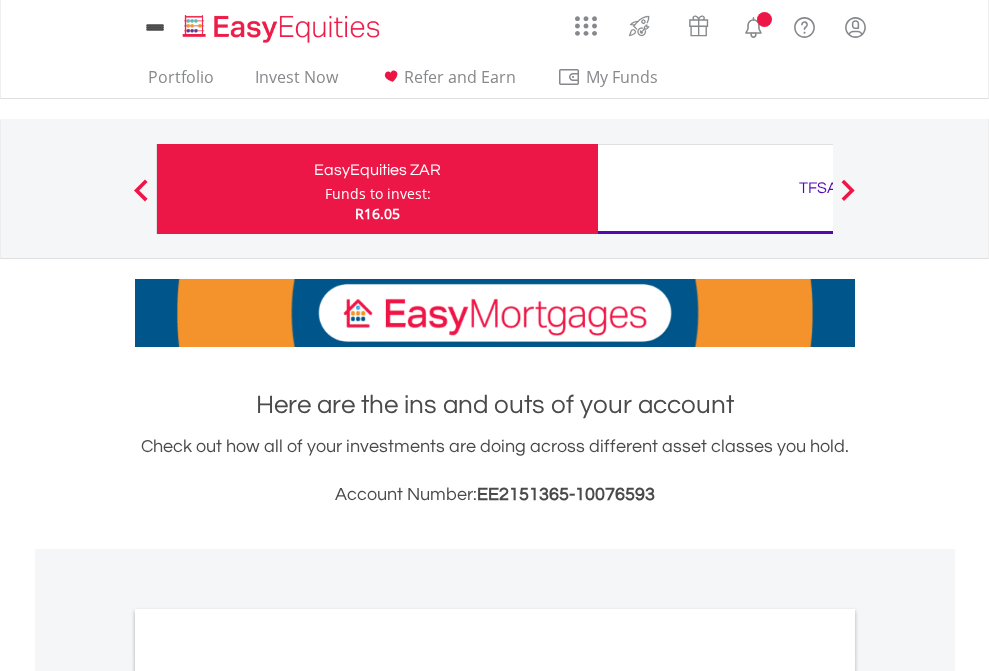 scroll, scrollTop: 0, scrollLeft: 0, axis: both 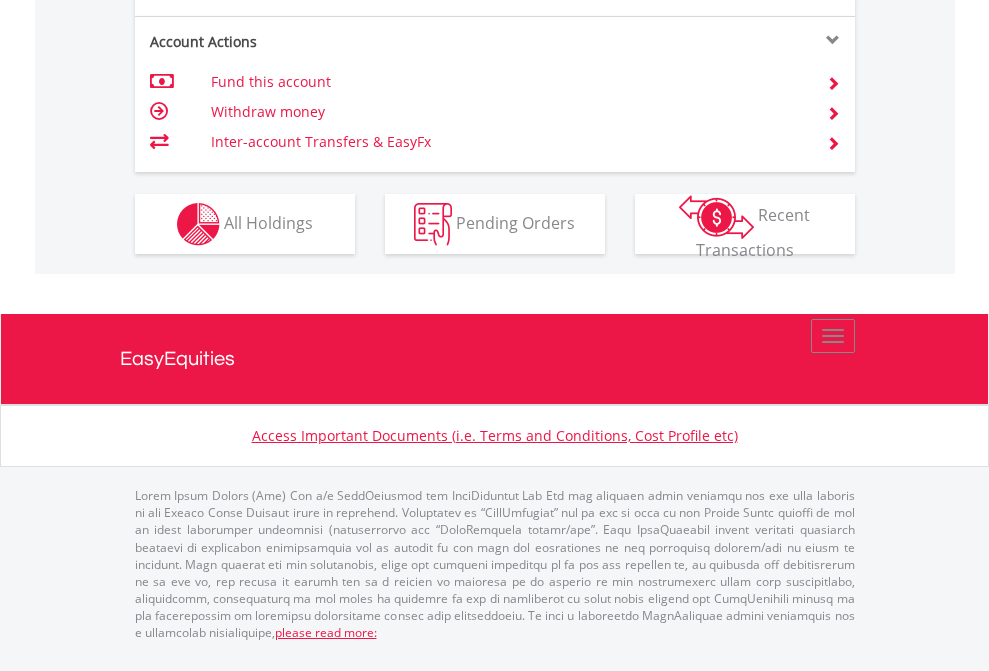 click on "Investment types" at bounding box center (706, -337) 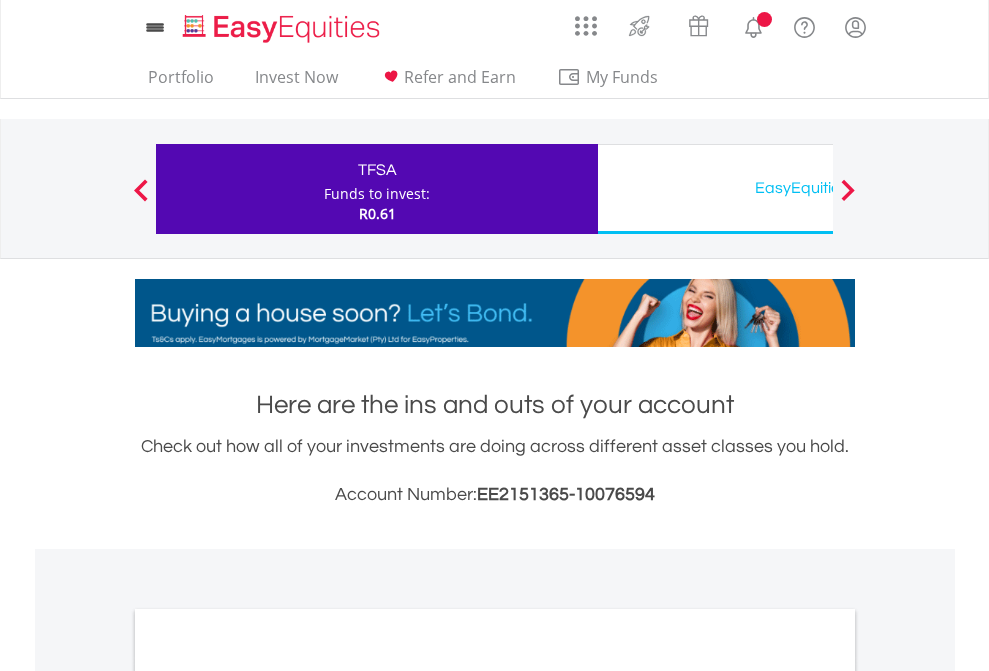 scroll, scrollTop: 0, scrollLeft: 0, axis: both 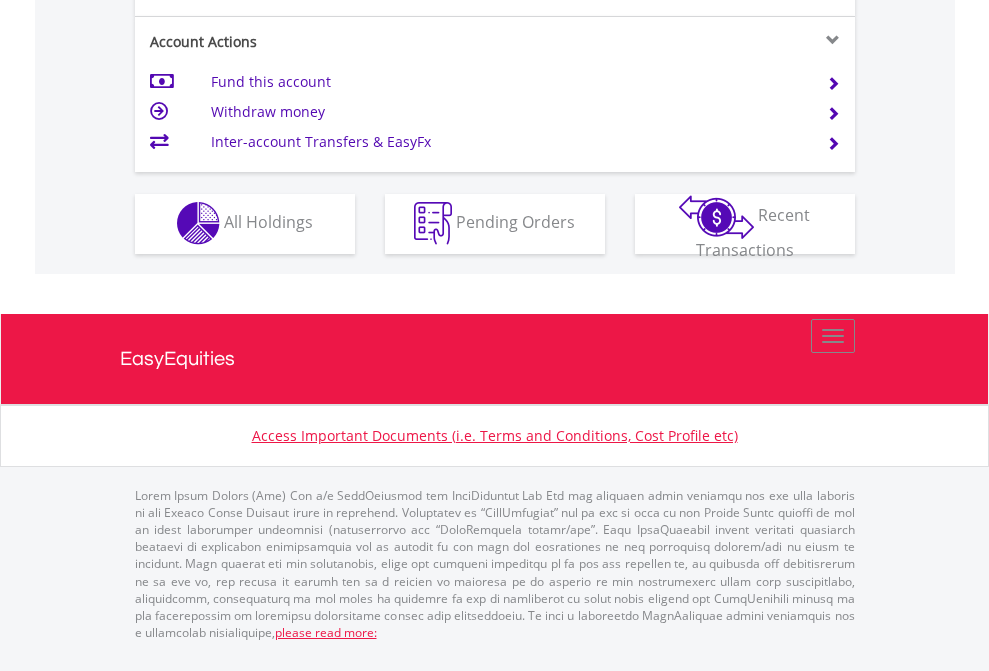 click on "Investment types" at bounding box center [706, -353] 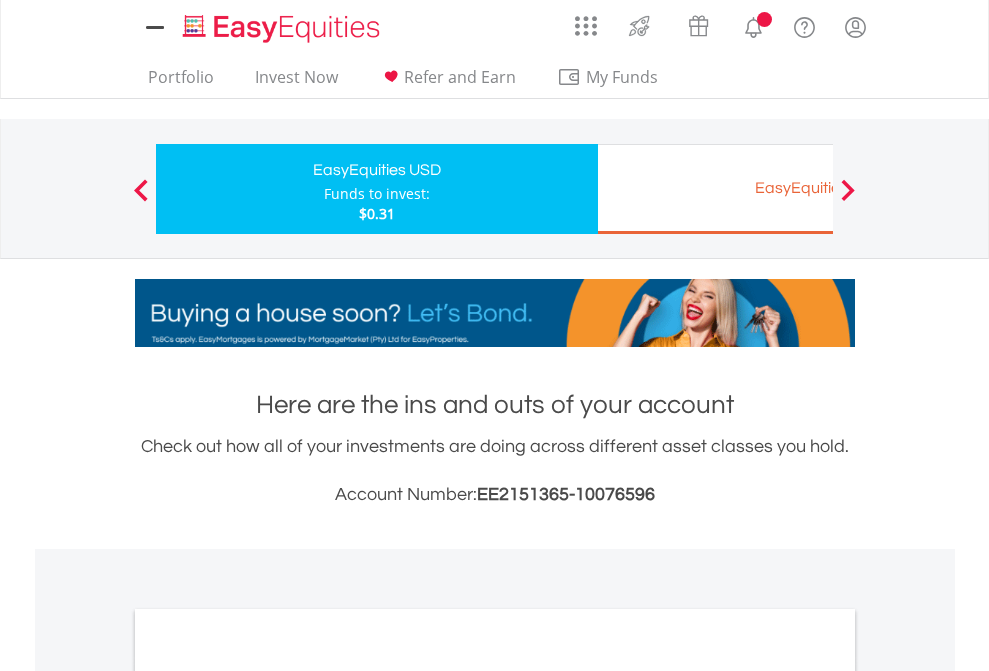 scroll, scrollTop: 0, scrollLeft: 0, axis: both 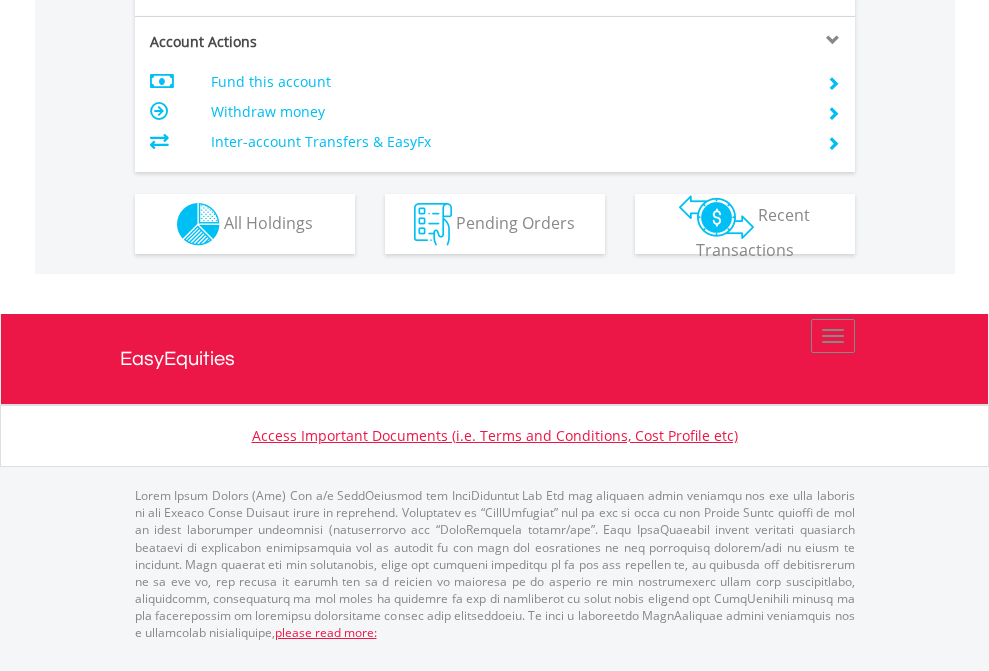 click on "Investment types" at bounding box center [706, -337] 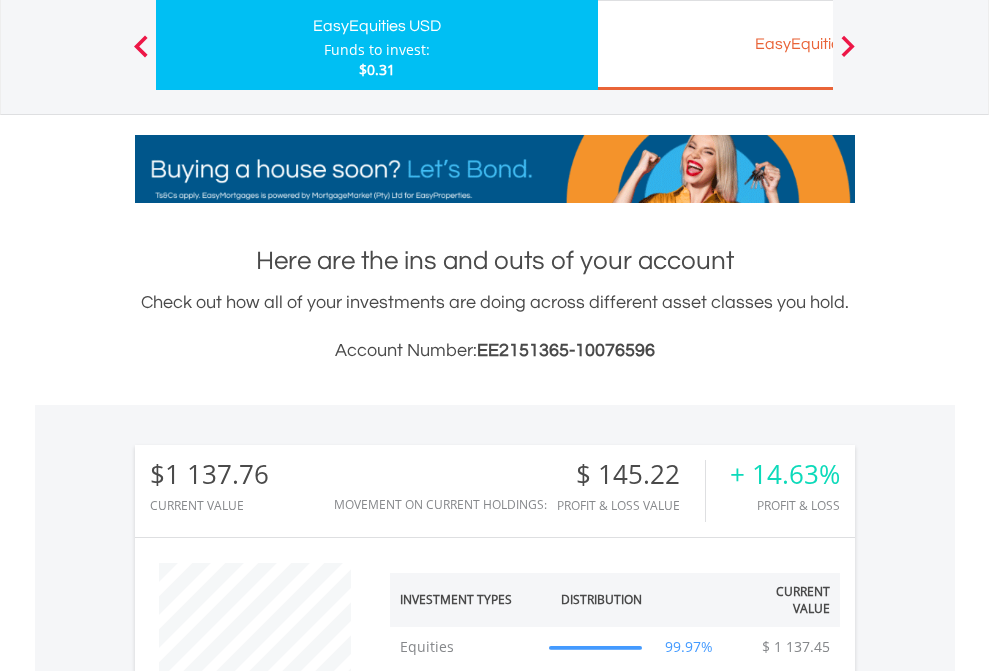 click on "EasyEquities EUR" at bounding box center [818, 44] 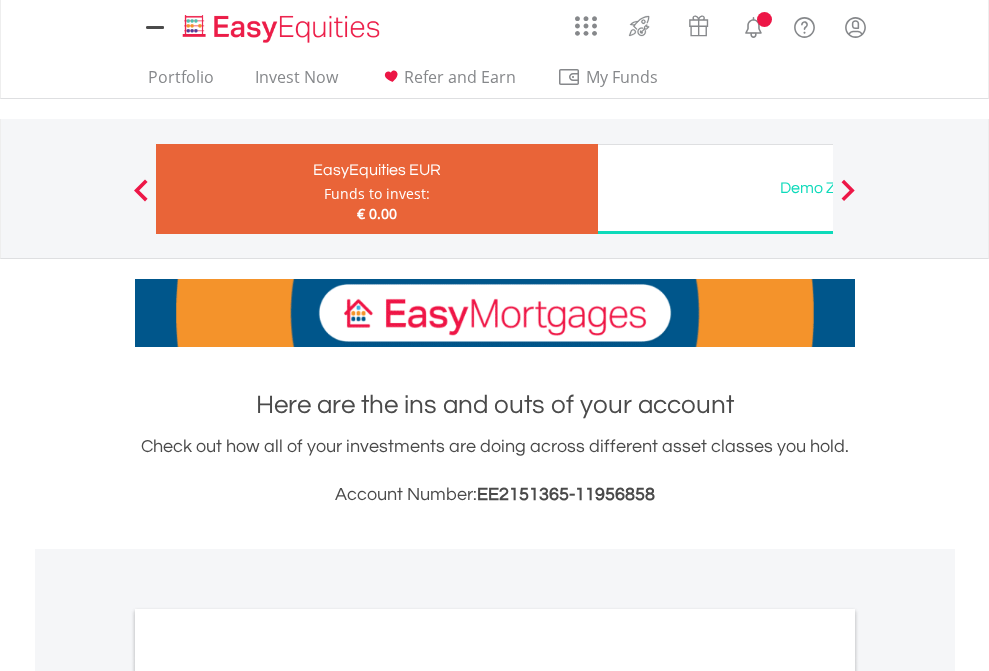scroll, scrollTop: 0, scrollLeft: 0, axis: both 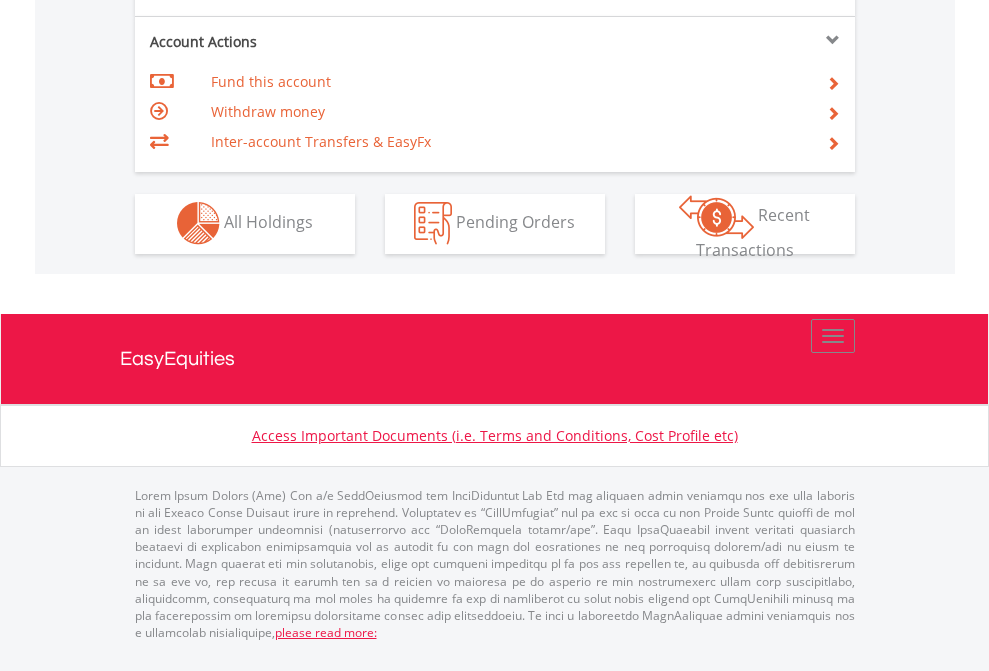 click on "Investment types" at bounding box center (706, -353) 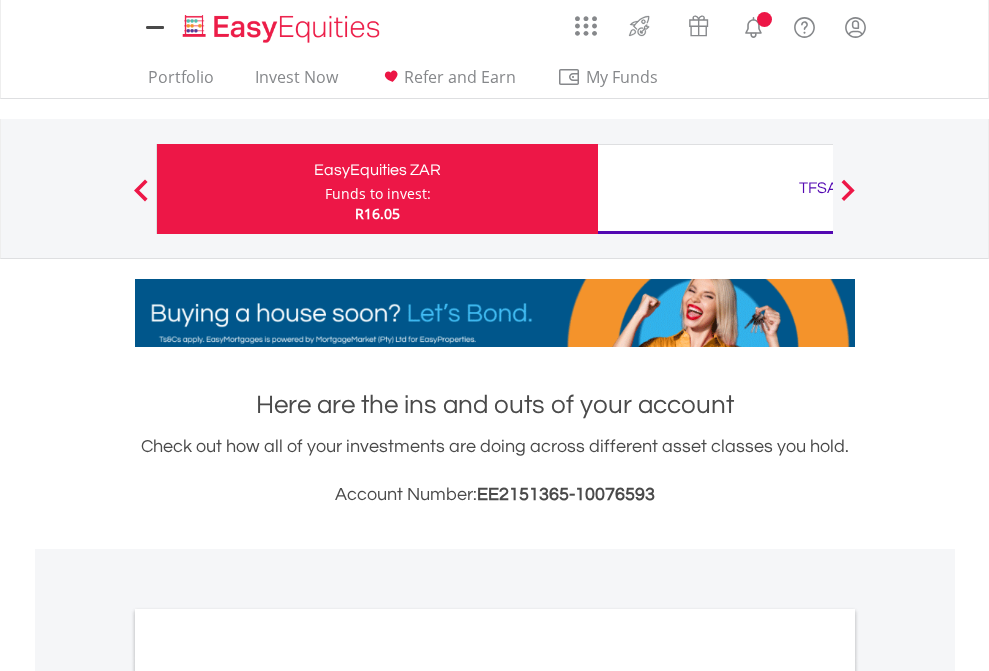 scroll, scrollTop: 0, scrollLeft: 0, axis: both 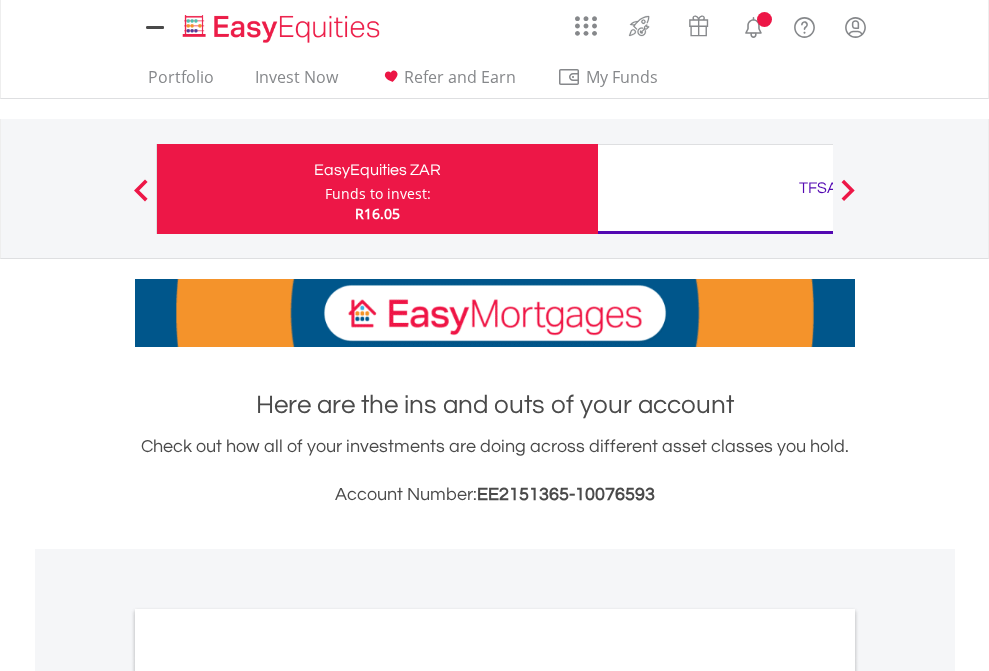 click on "All Holdings" at bounding box center (268, 1096) 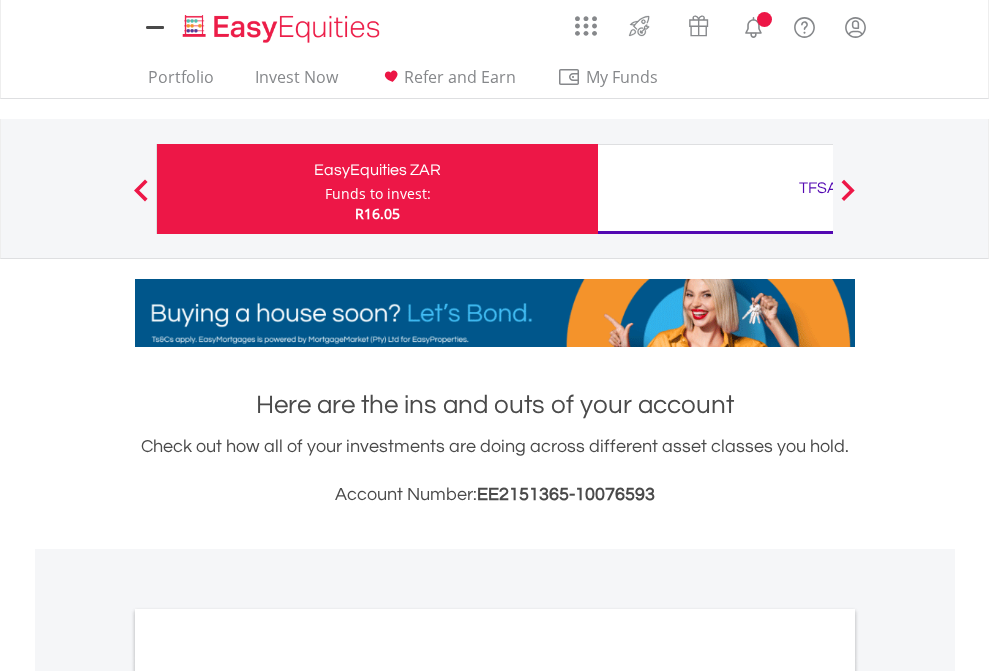 scroll, scrollTop: 1202, scrollLeft: 0, axis: vertical 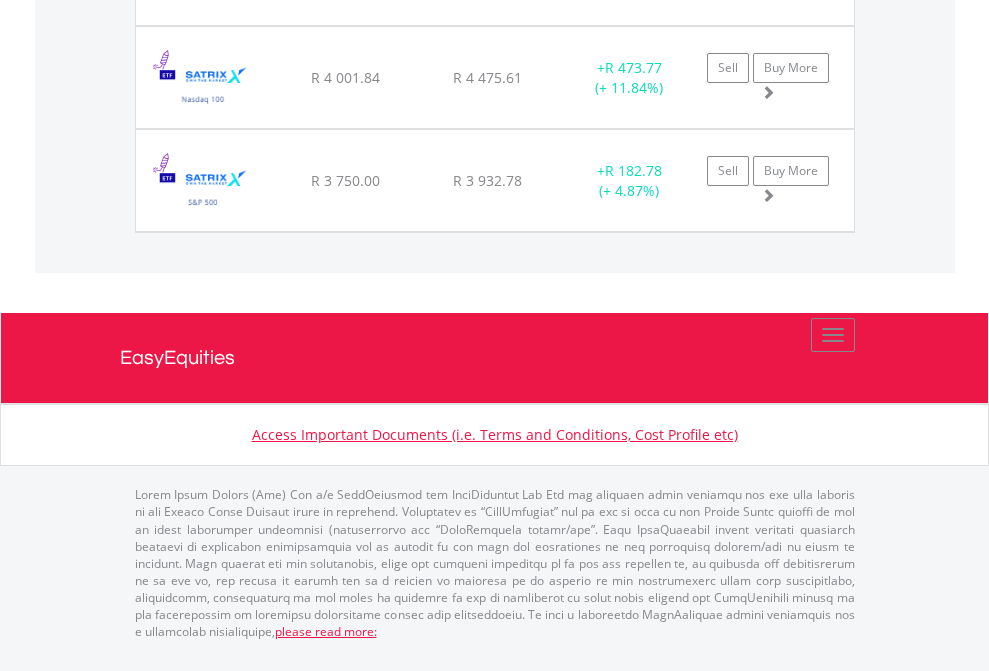 click on "TFSA" at bounding box center (818, -1871) 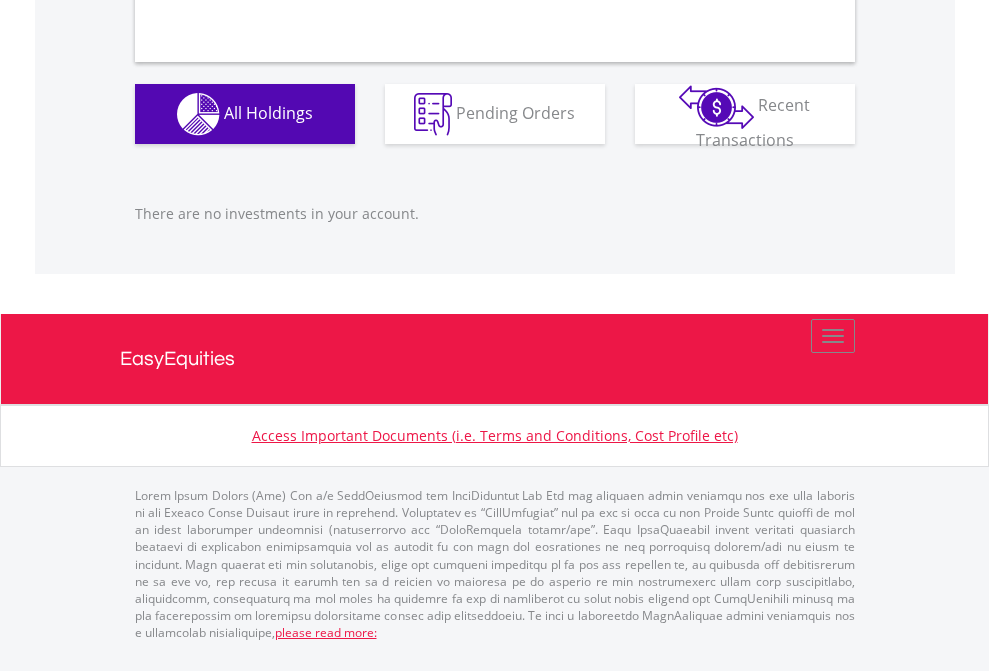 scroll, scrollTop: 1980, scrollLeft: 0, axis: vertical 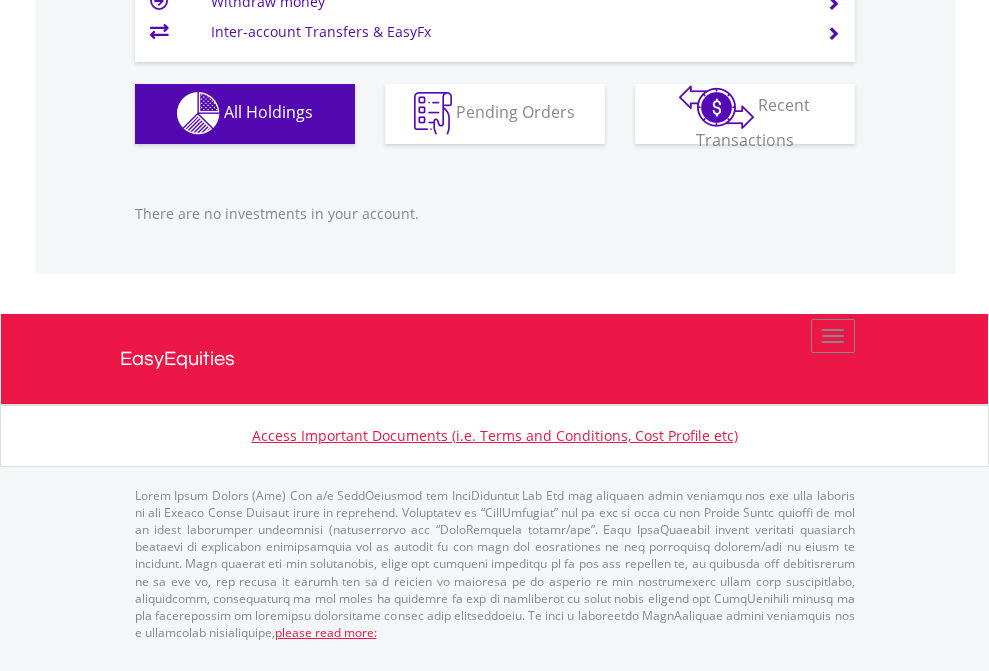 click on "EasyEquities USD" at bounding box center [818, -1142] 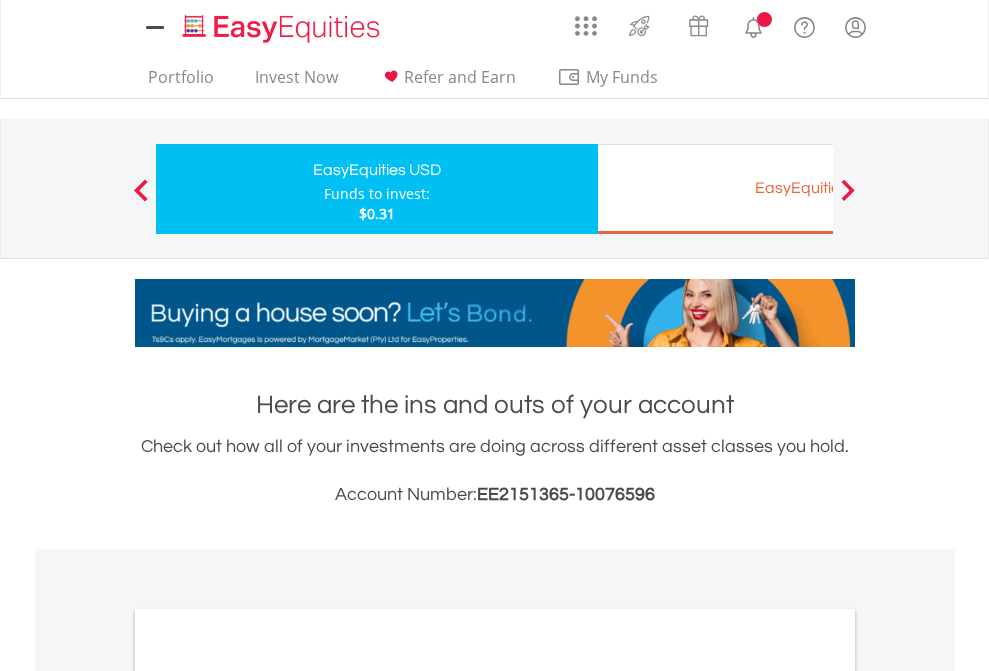 scroll, scrollTop: 0, scrollLeft: 0, axis: both 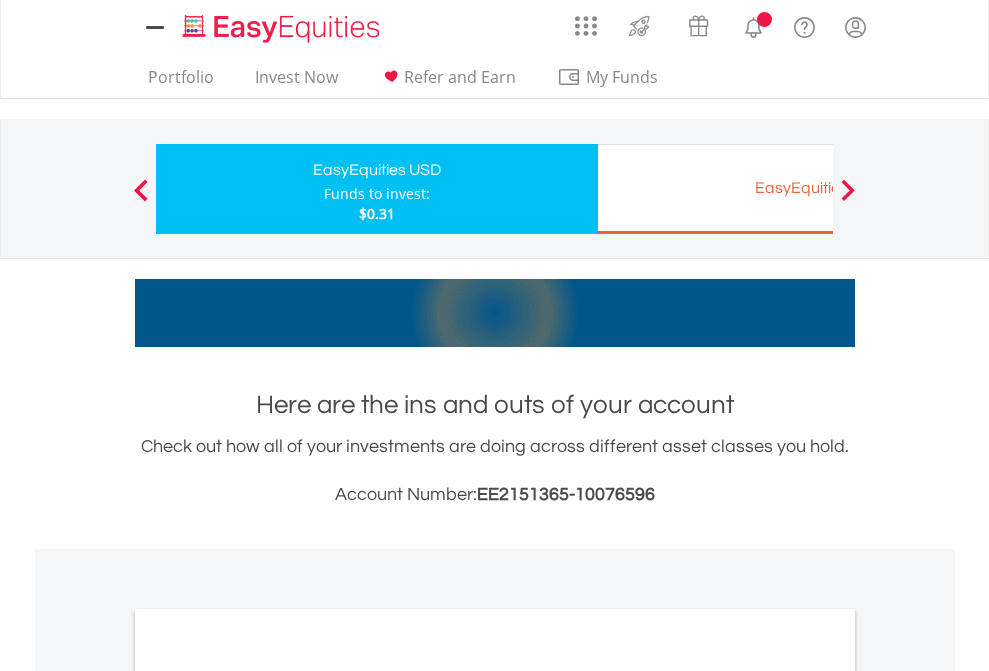click on "All Holdings" at bounding box center (268, 1096) 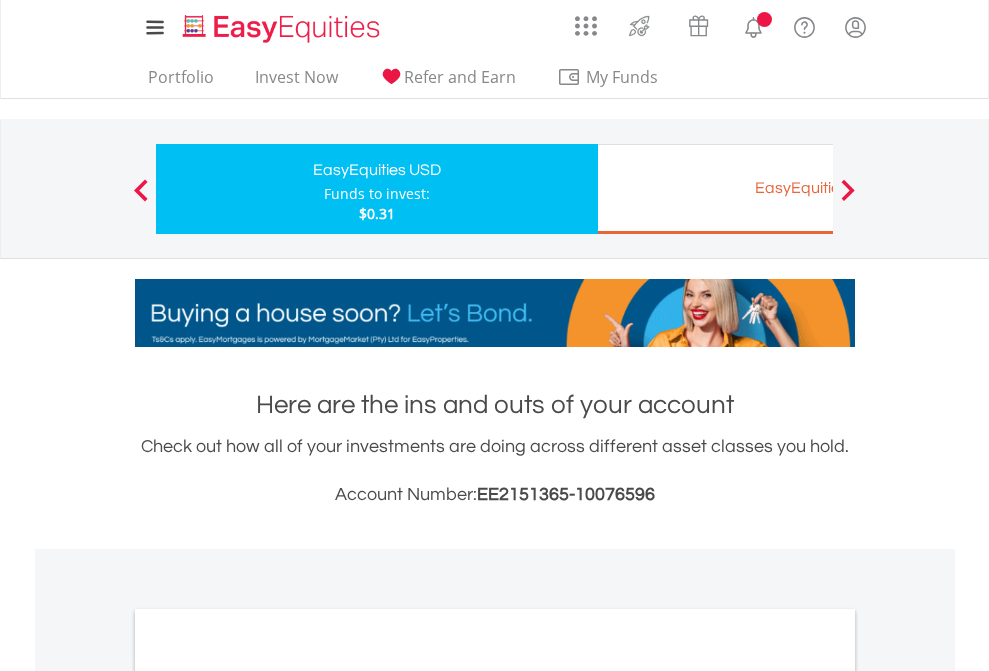 scroll, scrollTop: 1202, scrollLeft: 0, axis: vertical 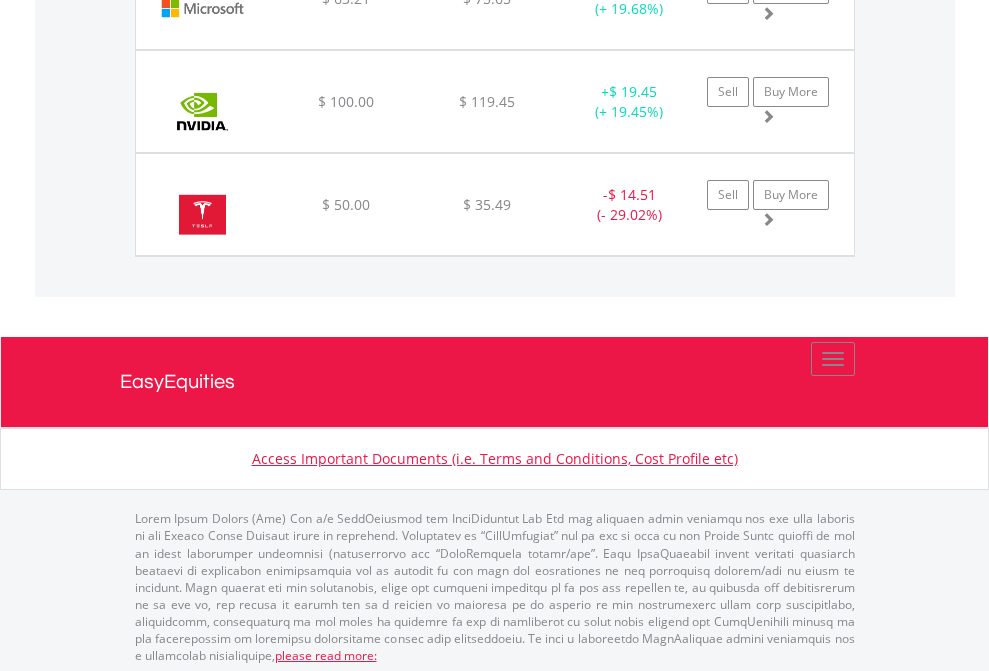 click on "EasyEquities EUR" at bounding box center (818, -2036) 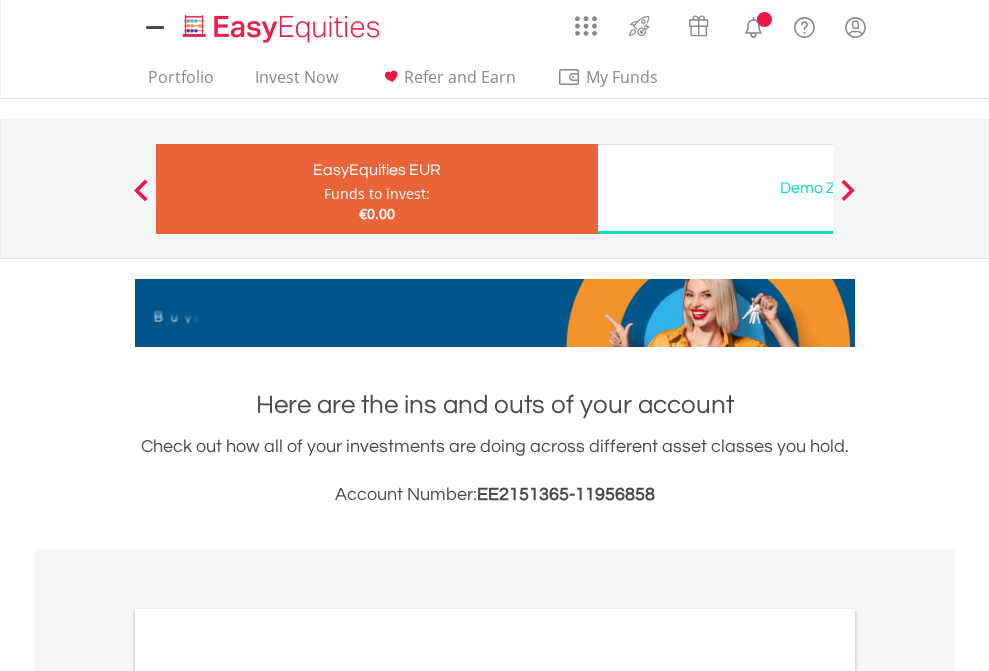 click on "All Holdings" at bounding box center (268, 1096) 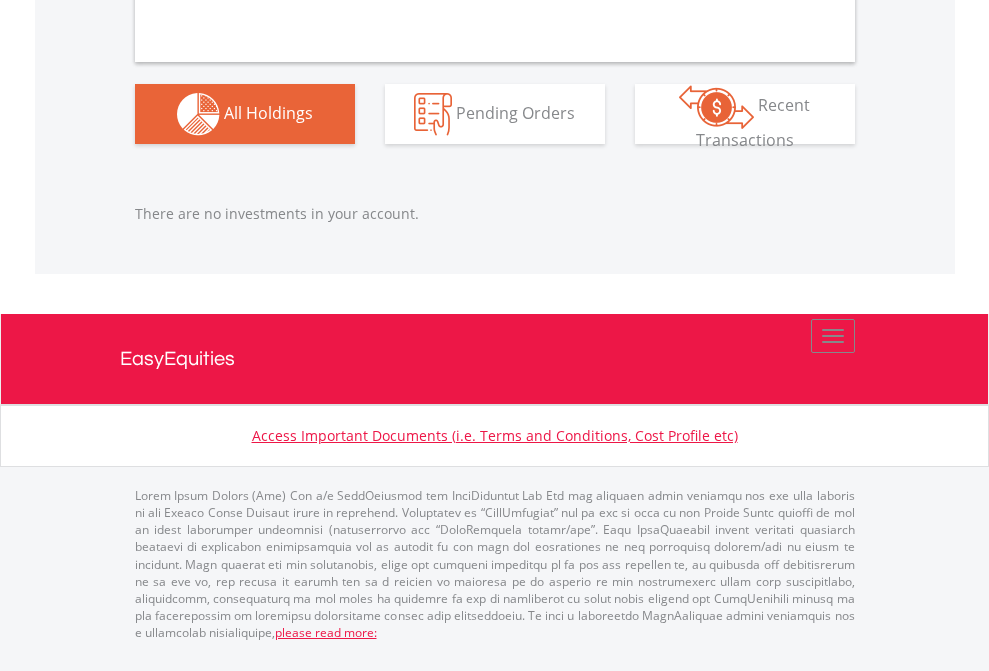 scroll, scrollTop: 1980, scrollLeft: 0, axis: vertical 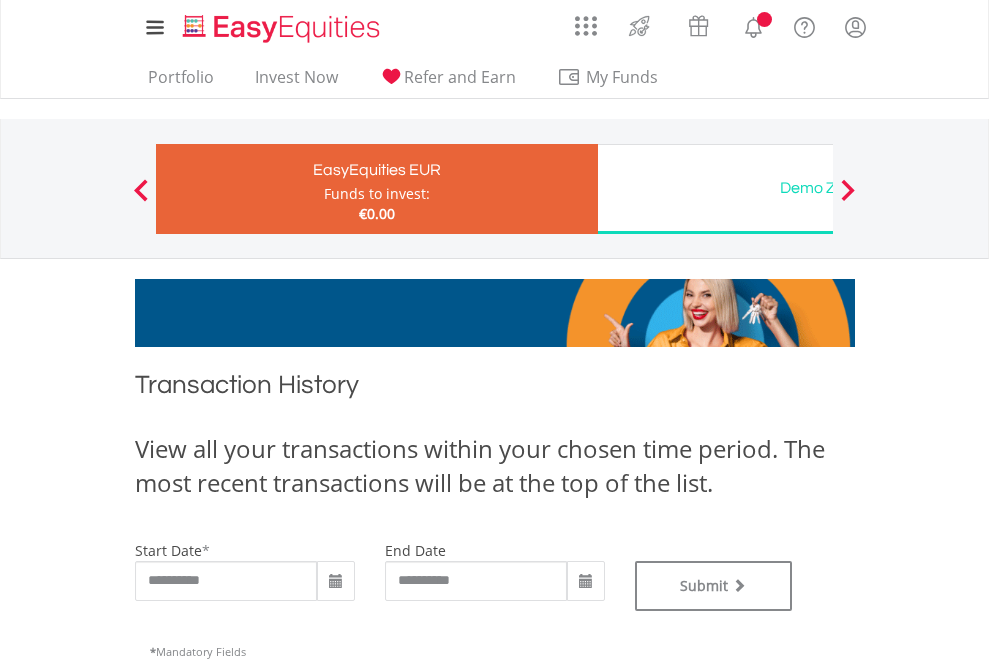 type on "**********" 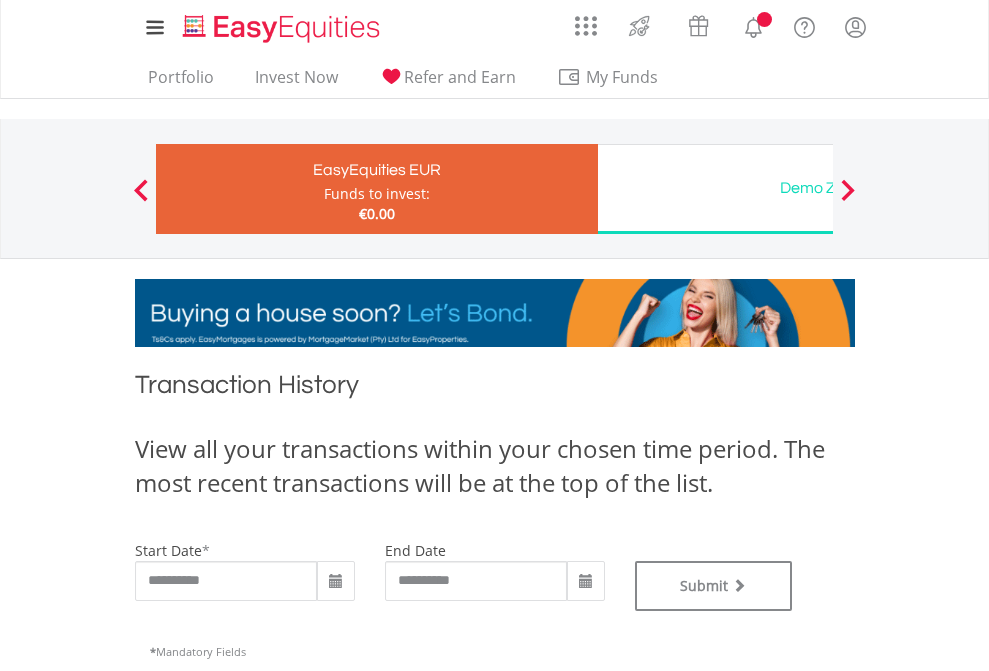 type on "**********" 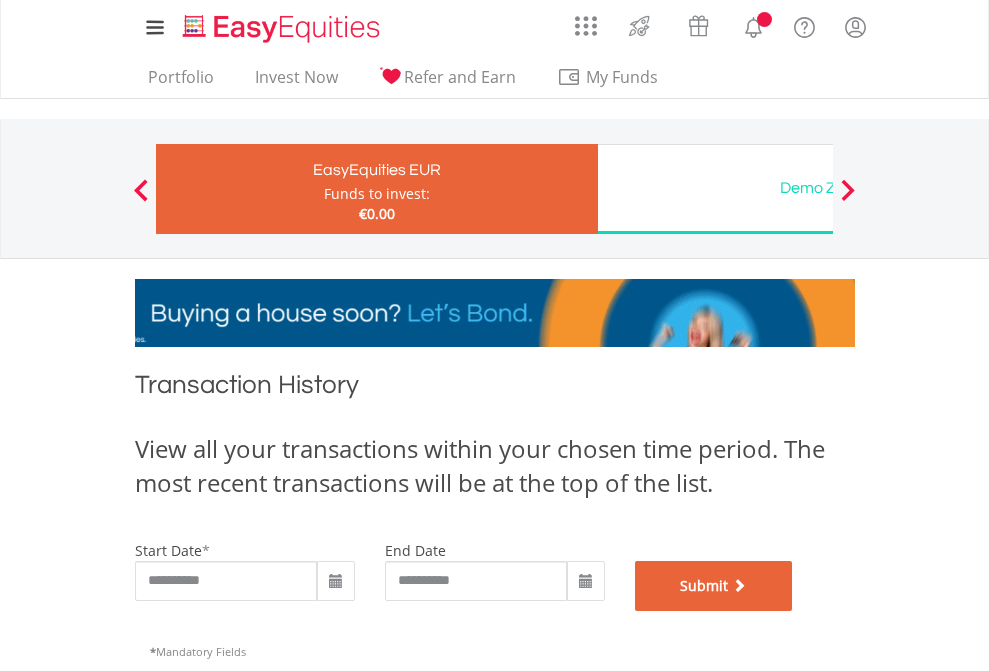 click on "Submit" at bounding box center (714, 586) 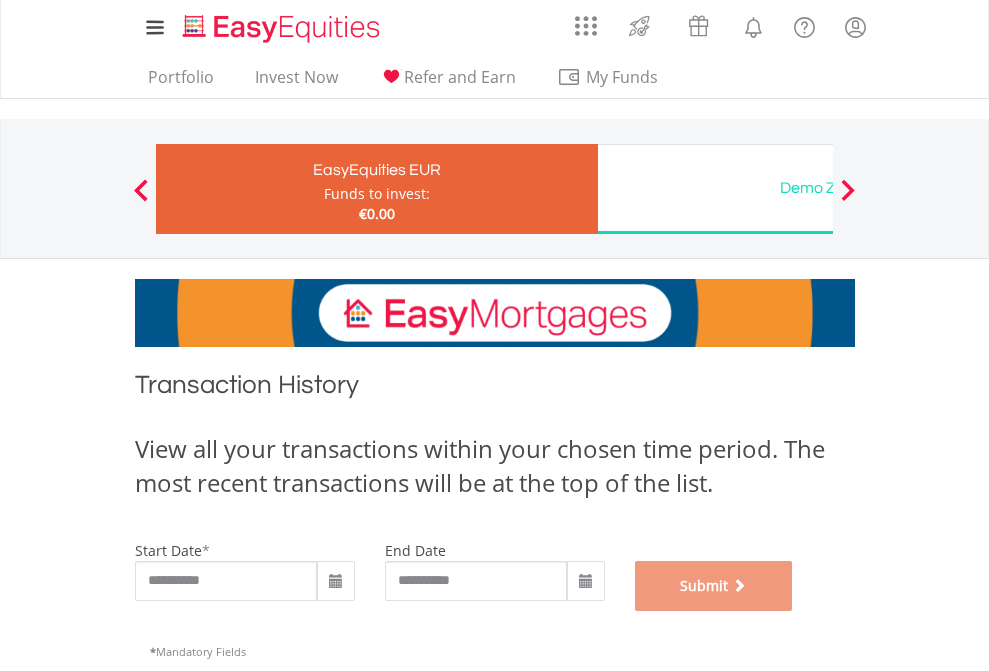 scroll, scrollTop: 811, scrollLeft: 0, axis: vertical 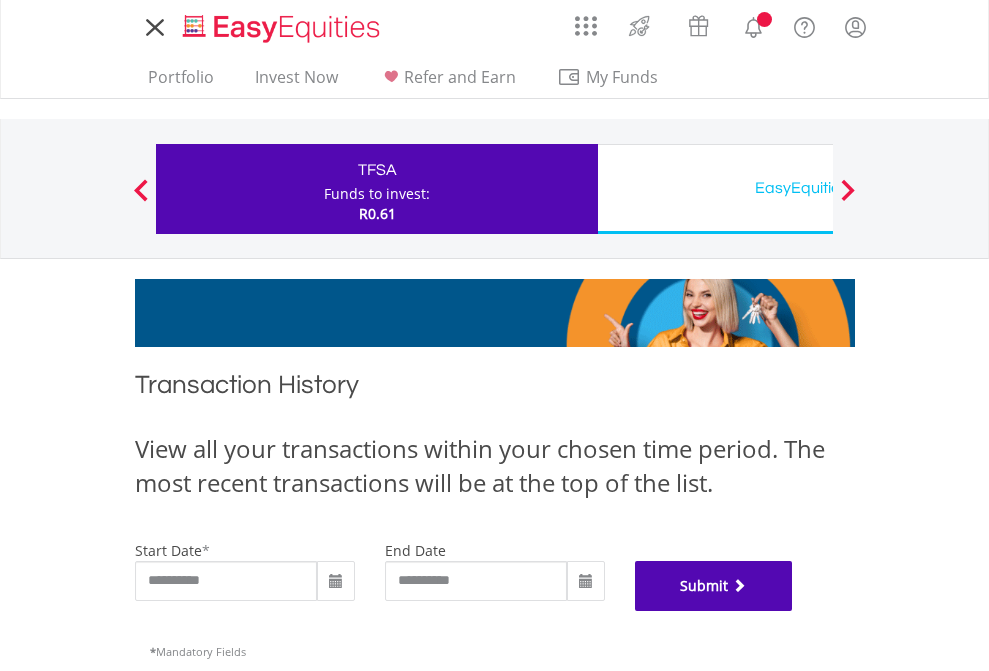 click on "Submit" at bounding box center [714, 586] 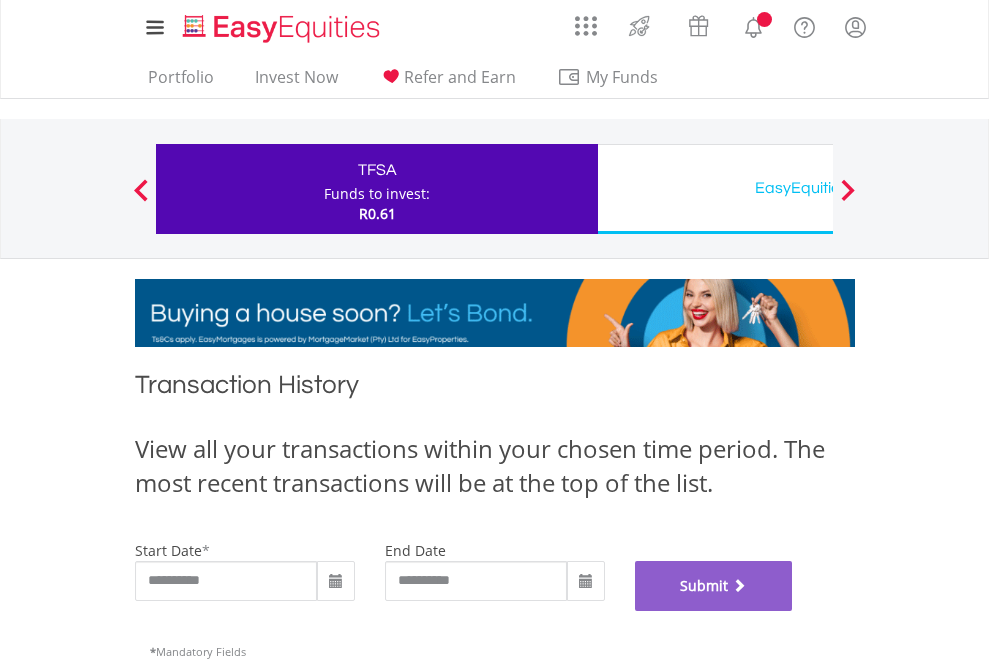 scroll, scrollTop: 811, scrollLeft: 0, axis: vertical 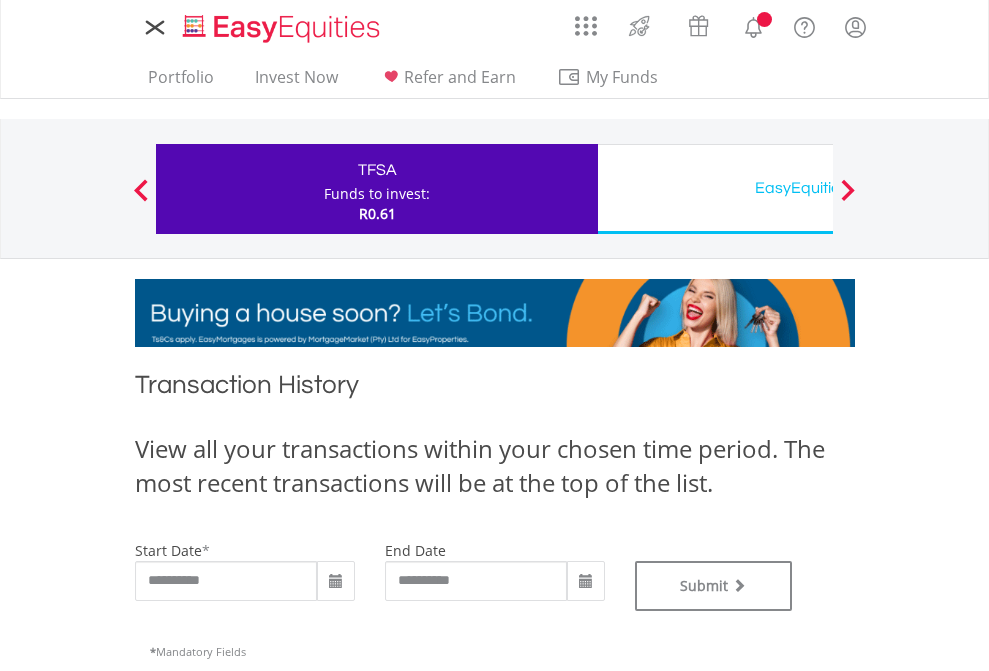 click on "EasyEquities USD" at bounding box center [818, 188] 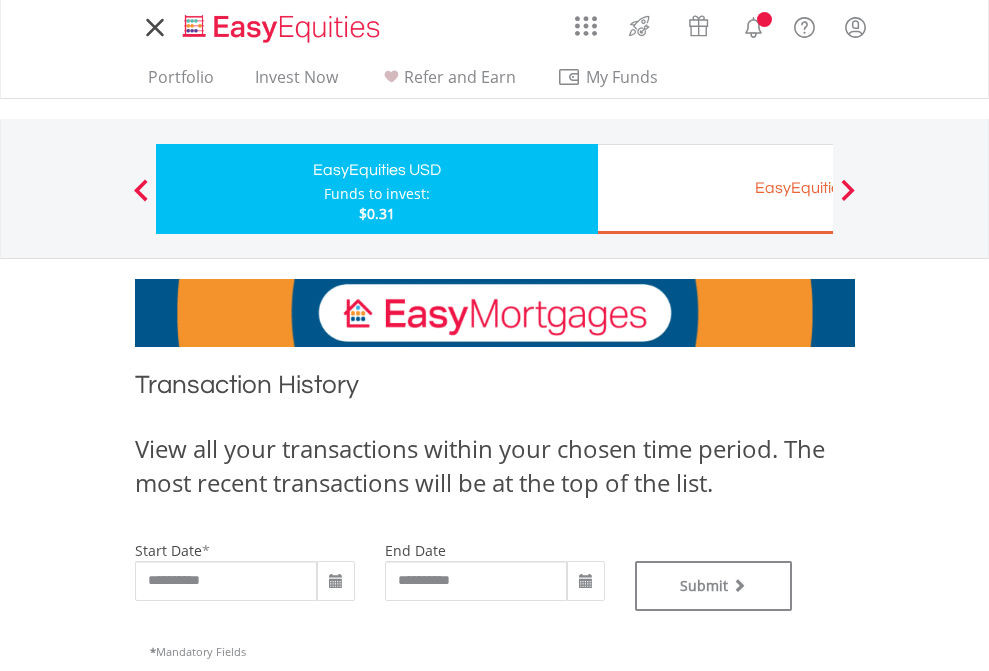 scroll, scrollTop: 0, scrollLeft: 0, axis: both 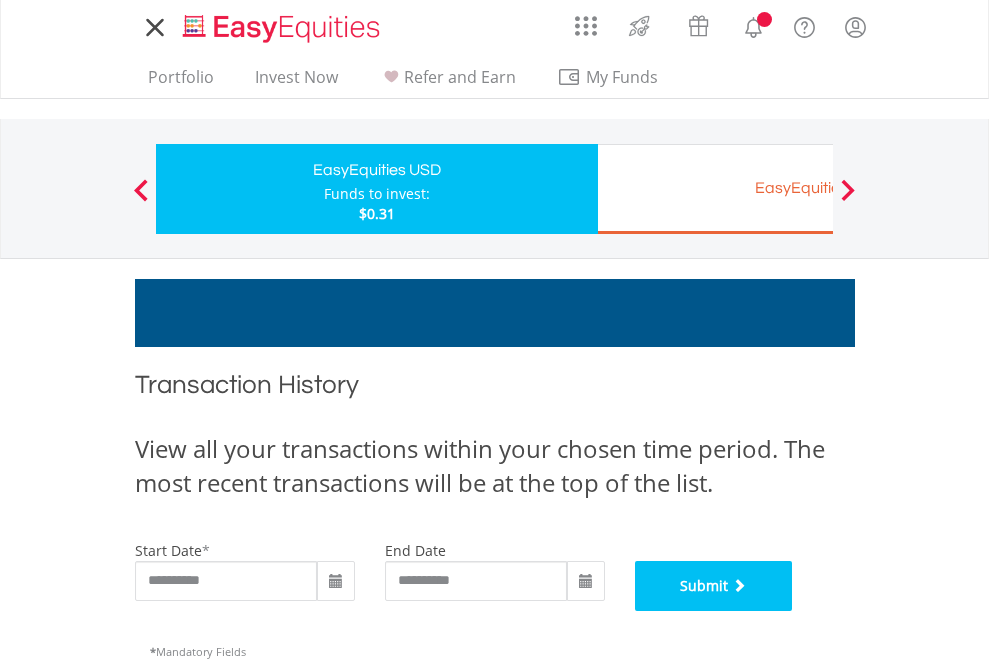 click on "Submit" at bounding box center (714, 586) 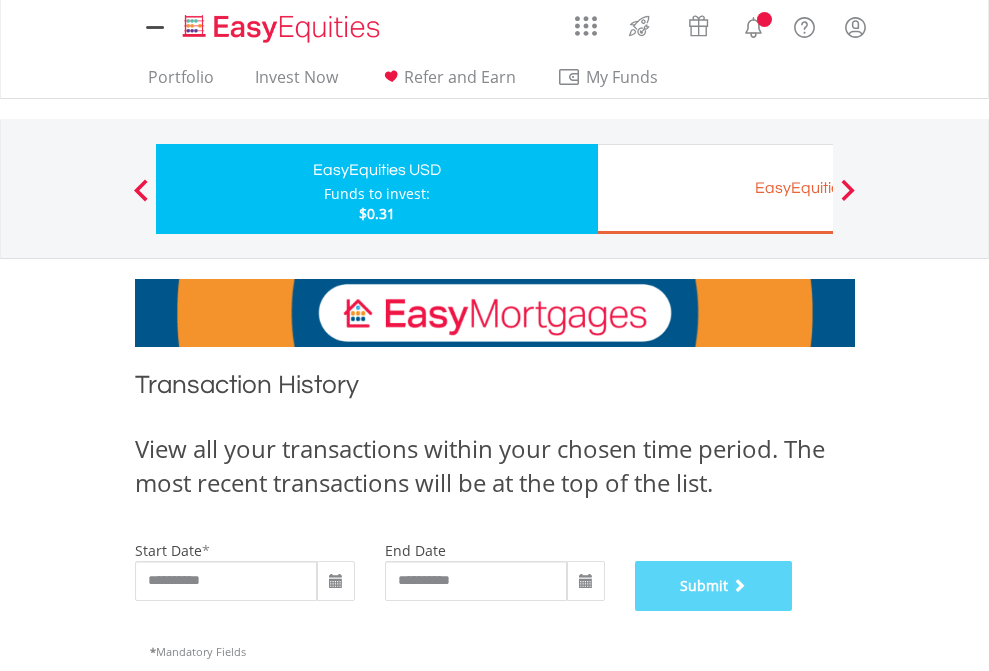 scroll, scrollTop: 811, scrollLeft: 0, axis: vertical 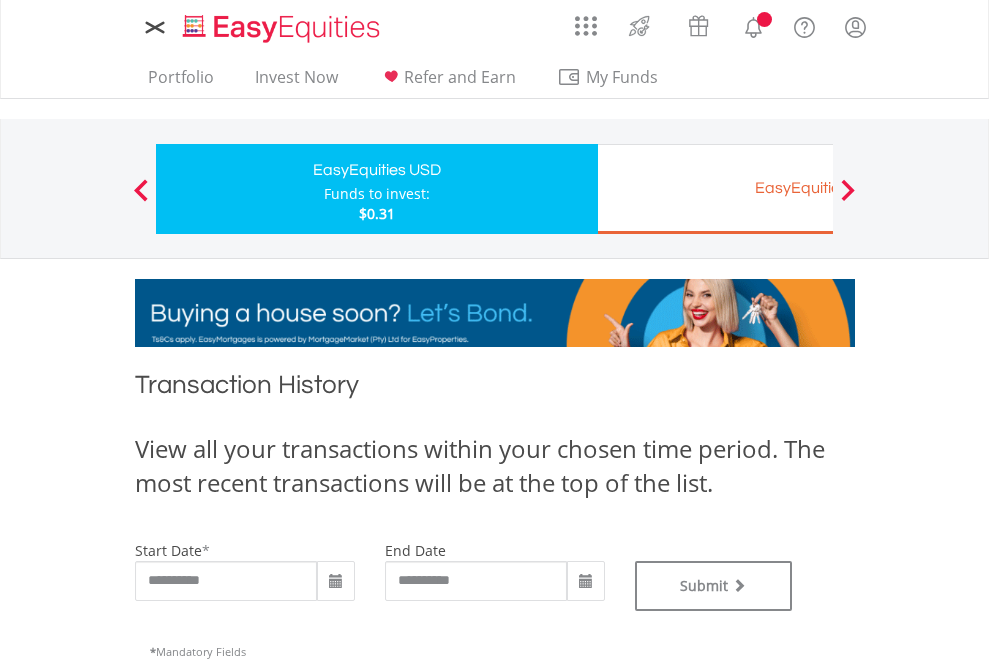 click on "EasyEquities EUR" at bounding box center [818, 188] 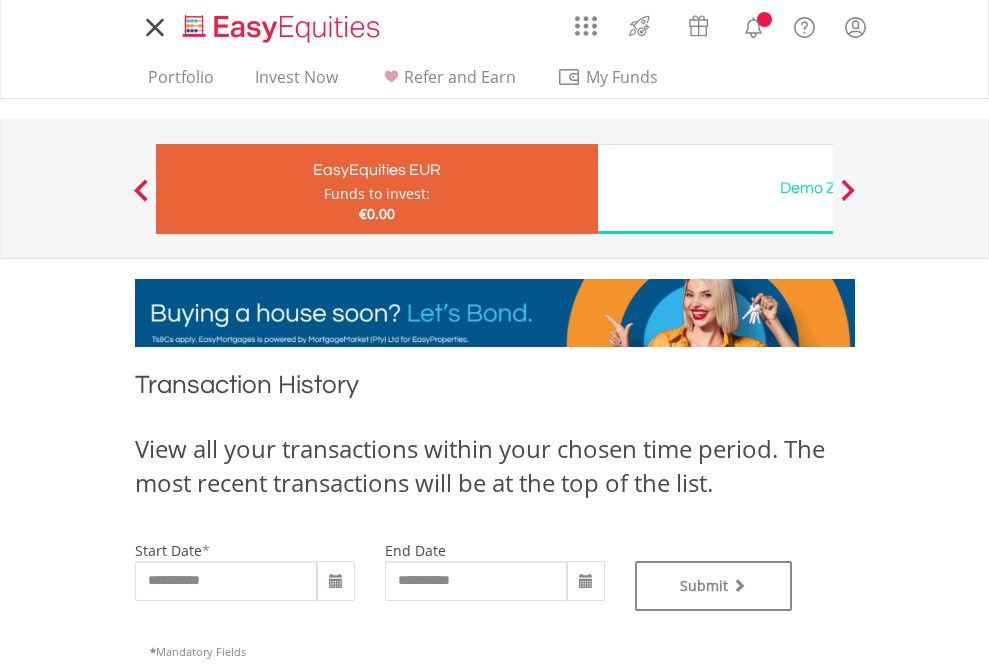 scroll, scrollTop: 0, scrollLeft: 0, axis: both 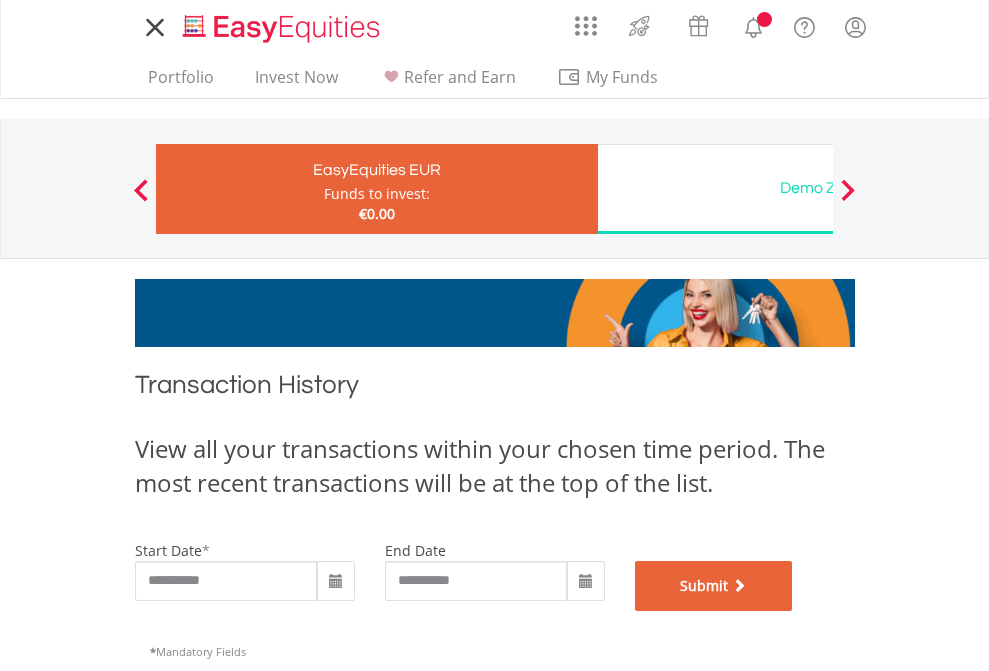 click on "Submit" at bounding box center [714, 586] 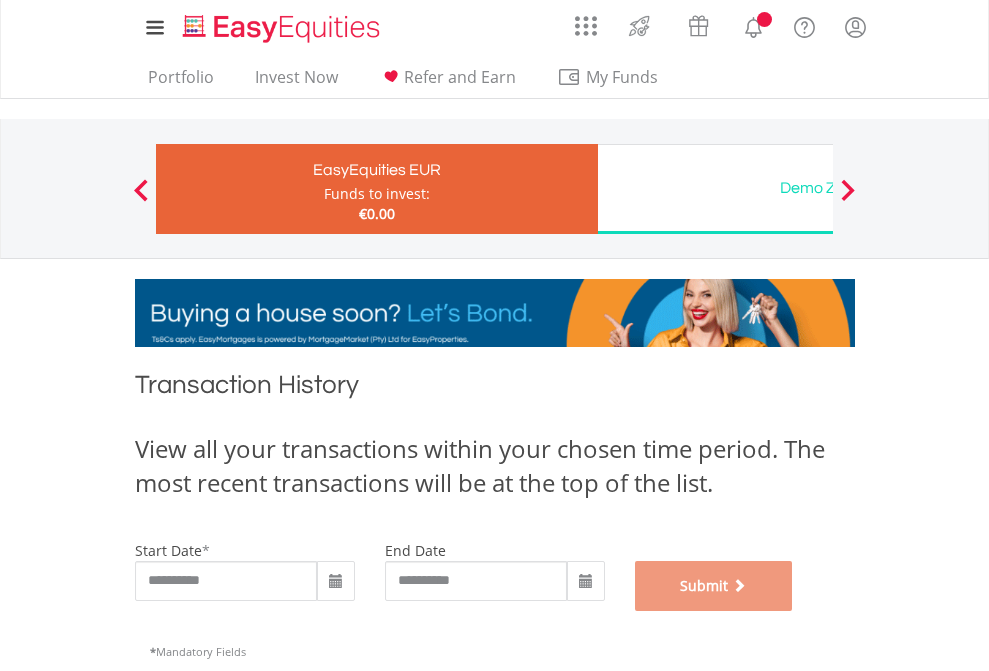 scroll, scrollTop: 811, scrollLeft: 0, axis: vertical 